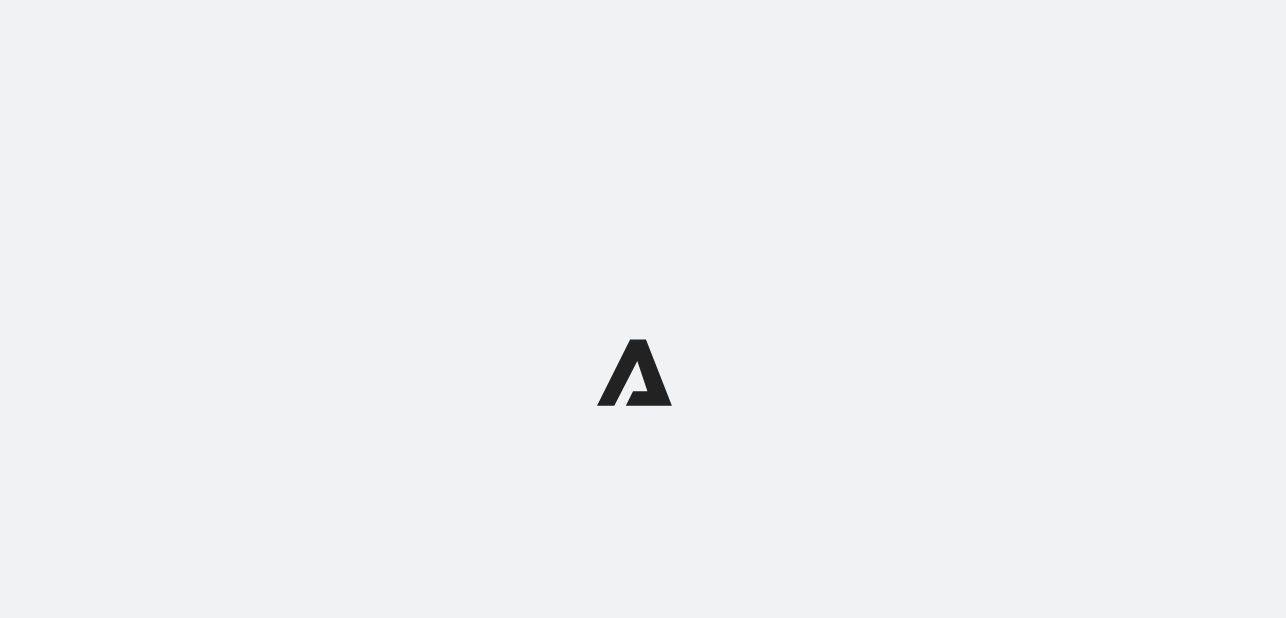 scroll, scrollTop: 0, scrollLeft: 0, axis: both 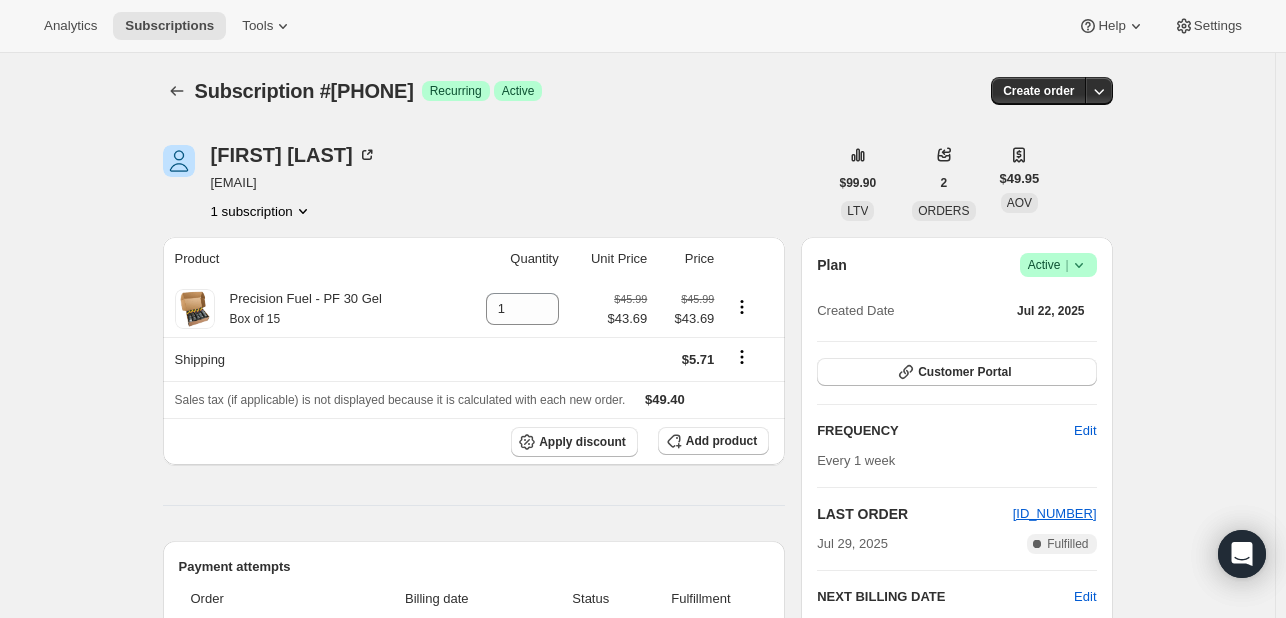 click 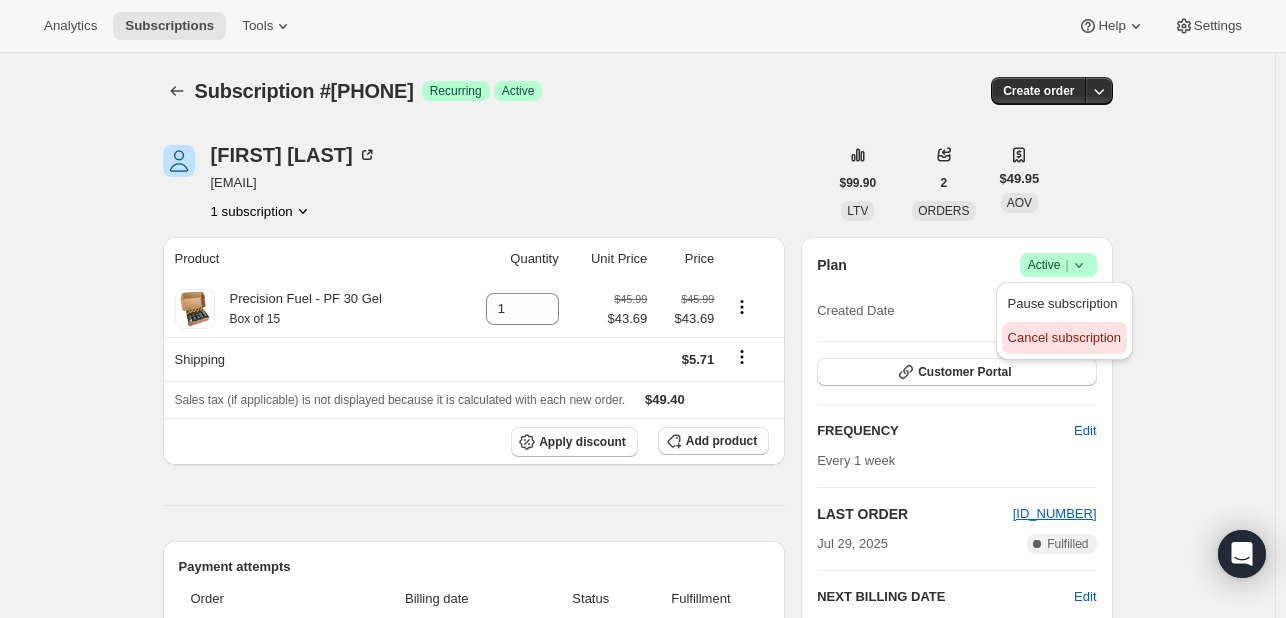 click on "Cancel subscription" at bounding box center [1064, 337] 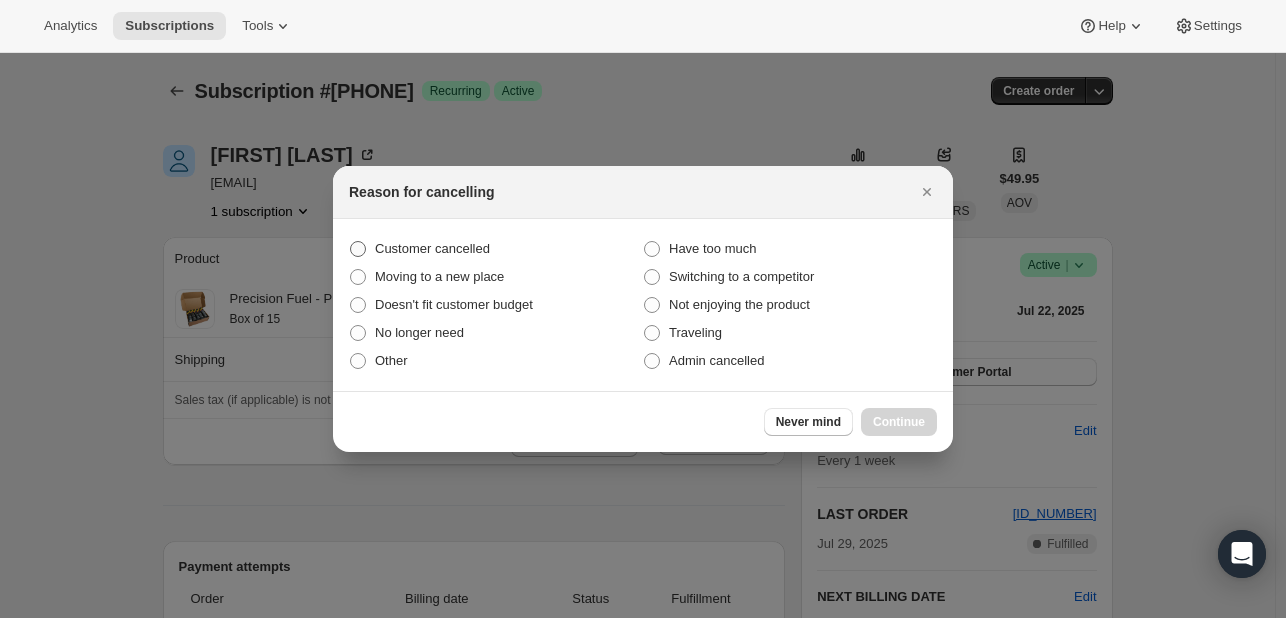 click on "Customer cancelled" at bounding box center (432, 248) 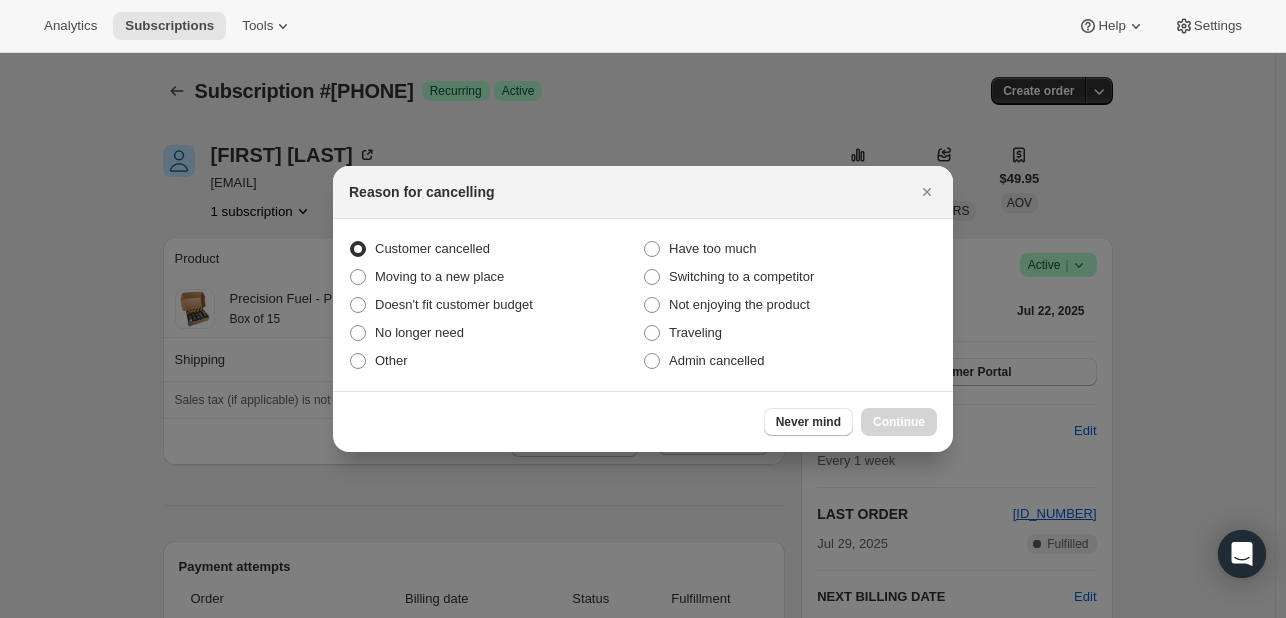 radio on "true" 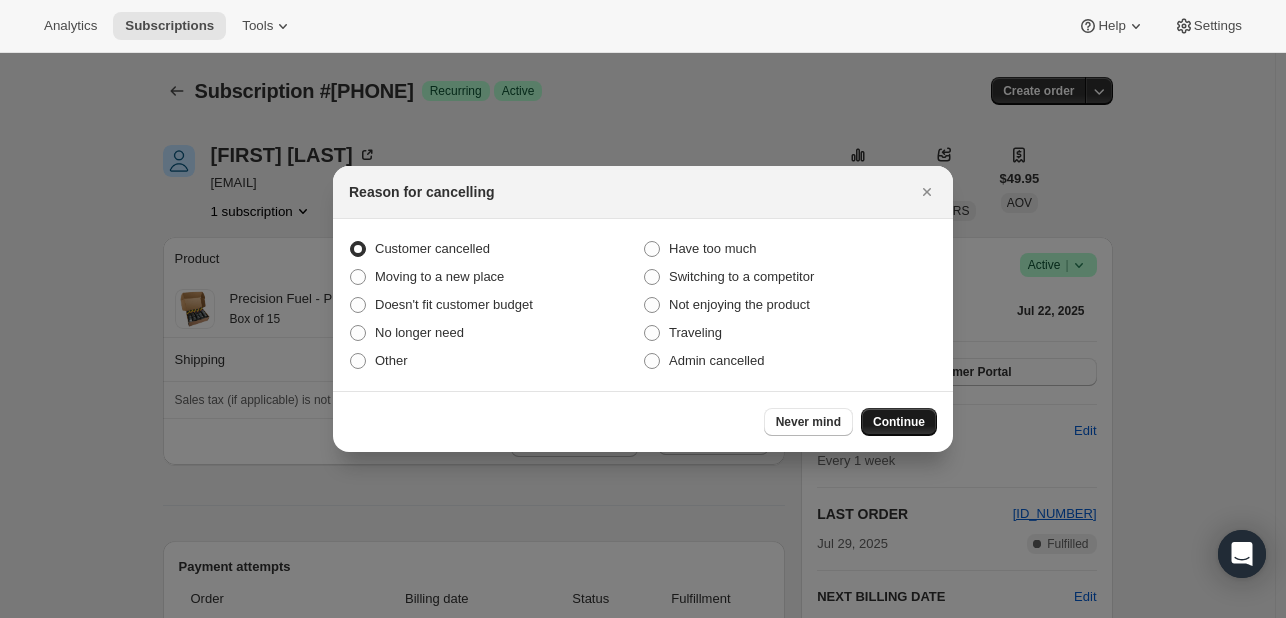 click on "Continue" at bounding box center (899, 422) 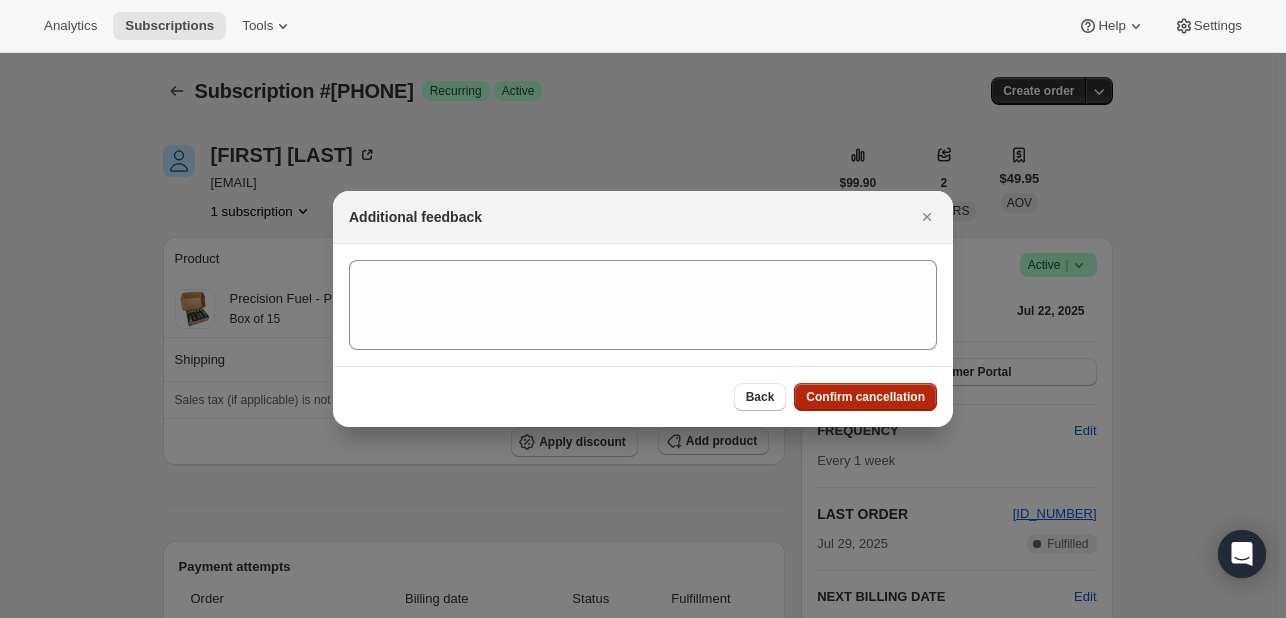 click on "Confirm cancellation" at bounding box center [865, 397] 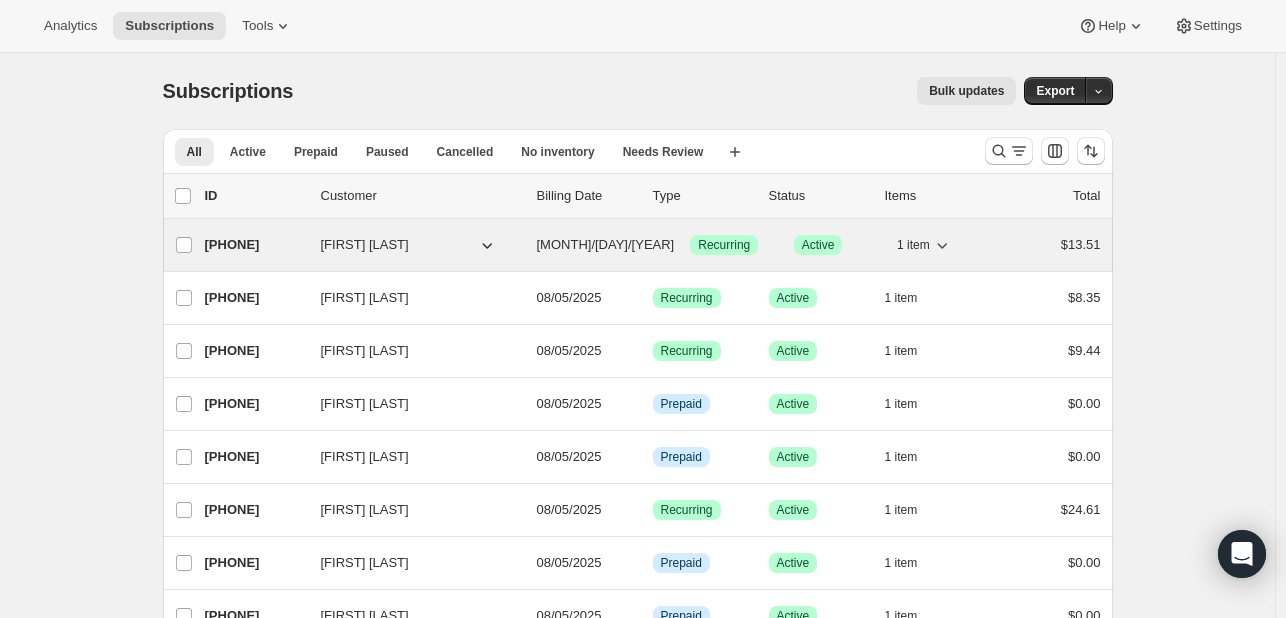 scroll, scrollTop: 0, scrollLeft: 0, axis: both 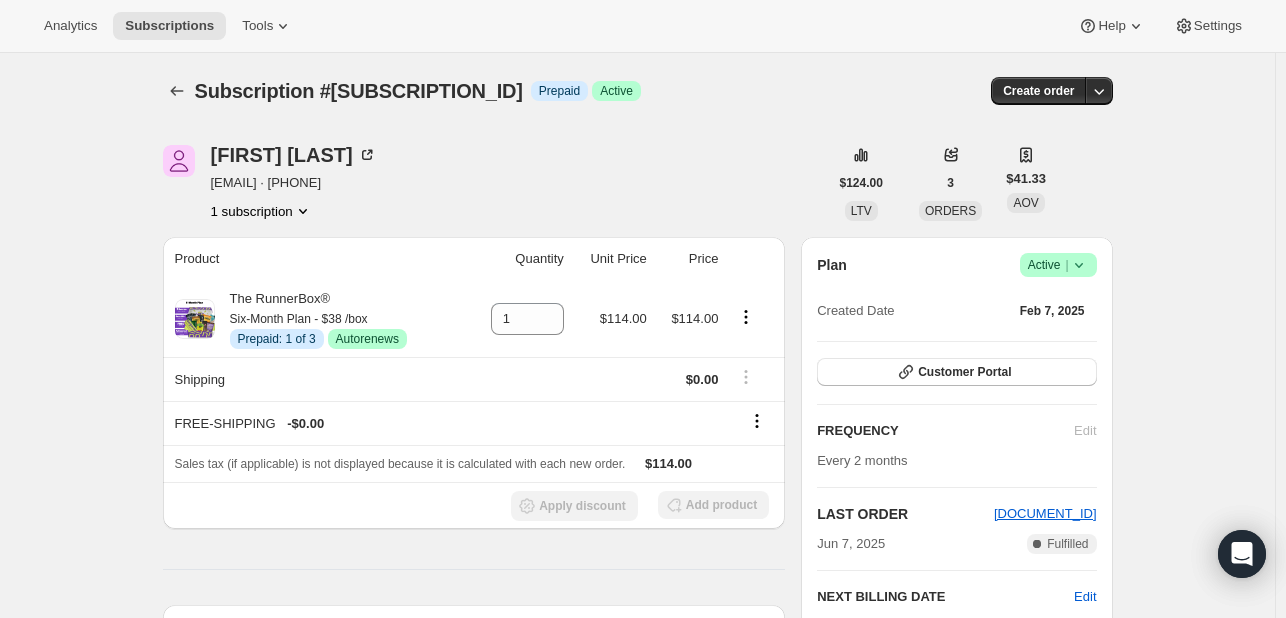 click on "Success Active |" at bounding box center (1058, 265) 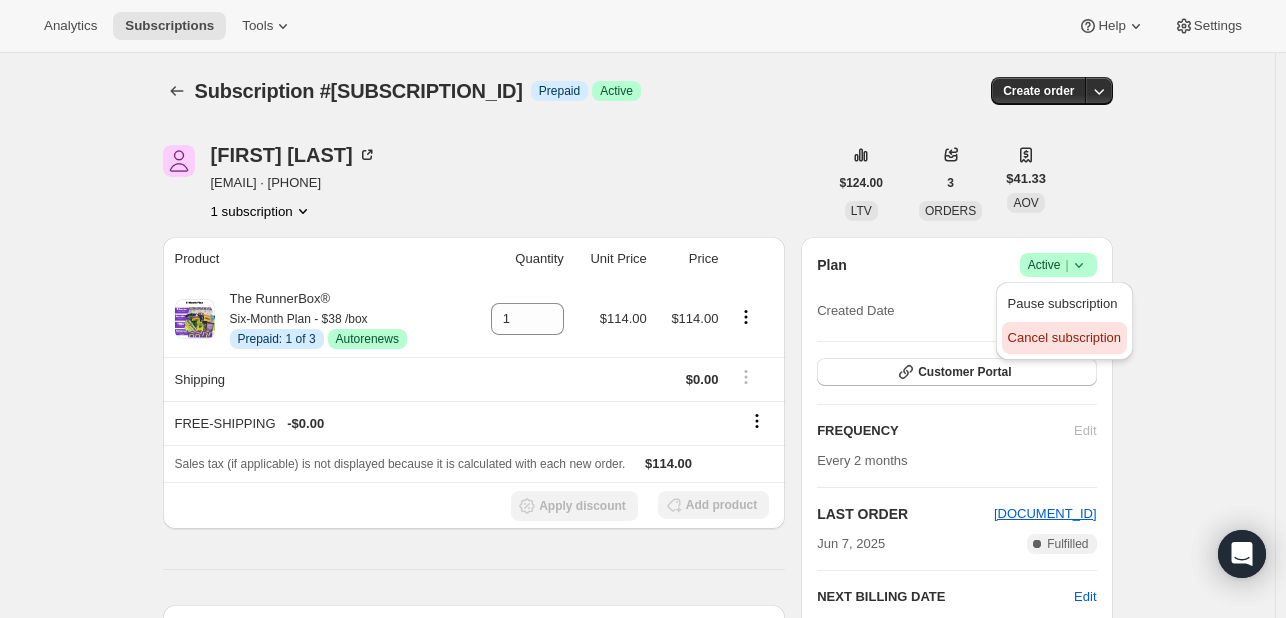 click on "Cancel subscription" at bounding box center (1064, 337) 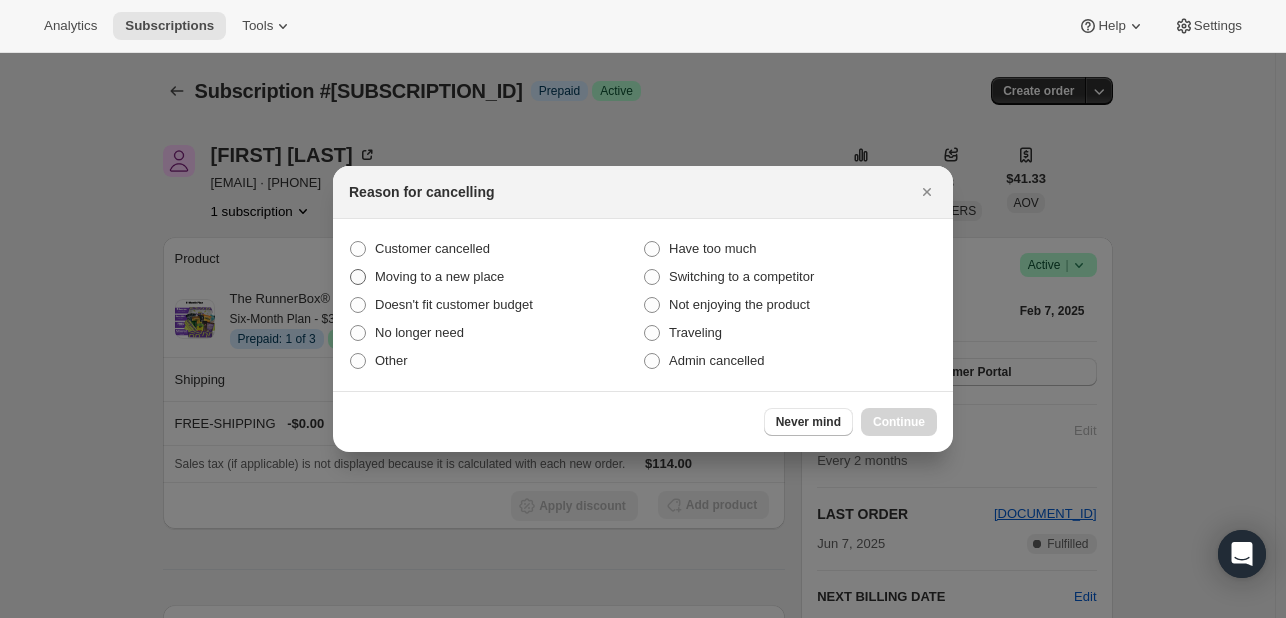 click on "Moving to a new place" at bounding box center (439, 276) 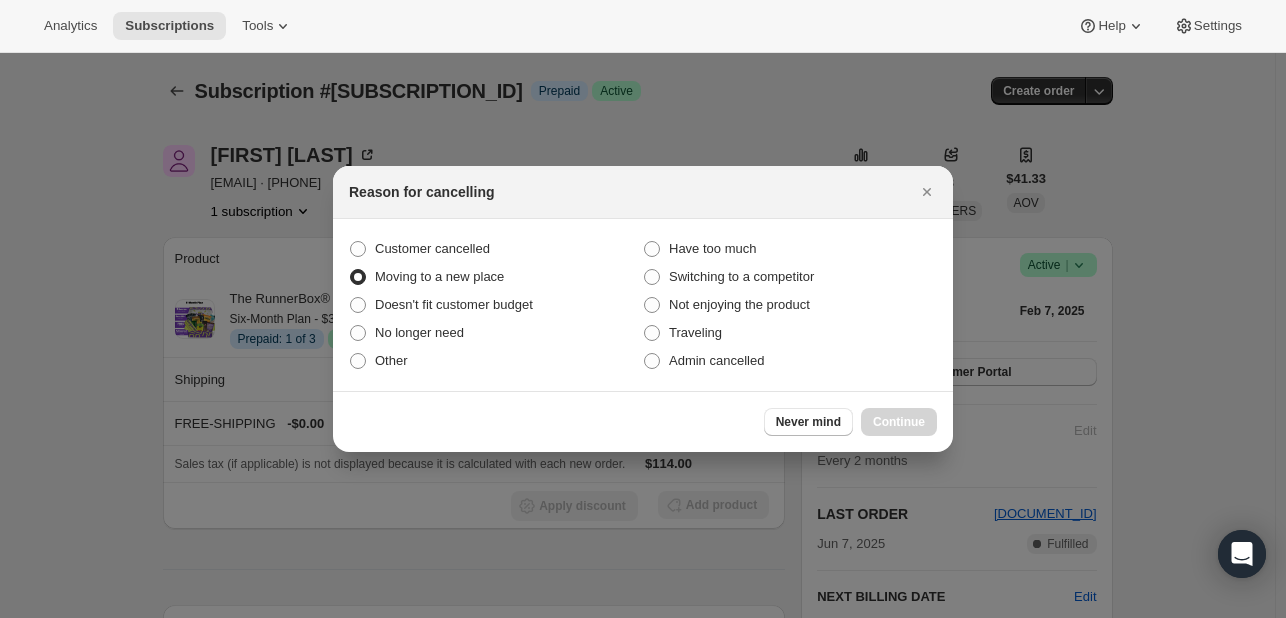 radio on "true" 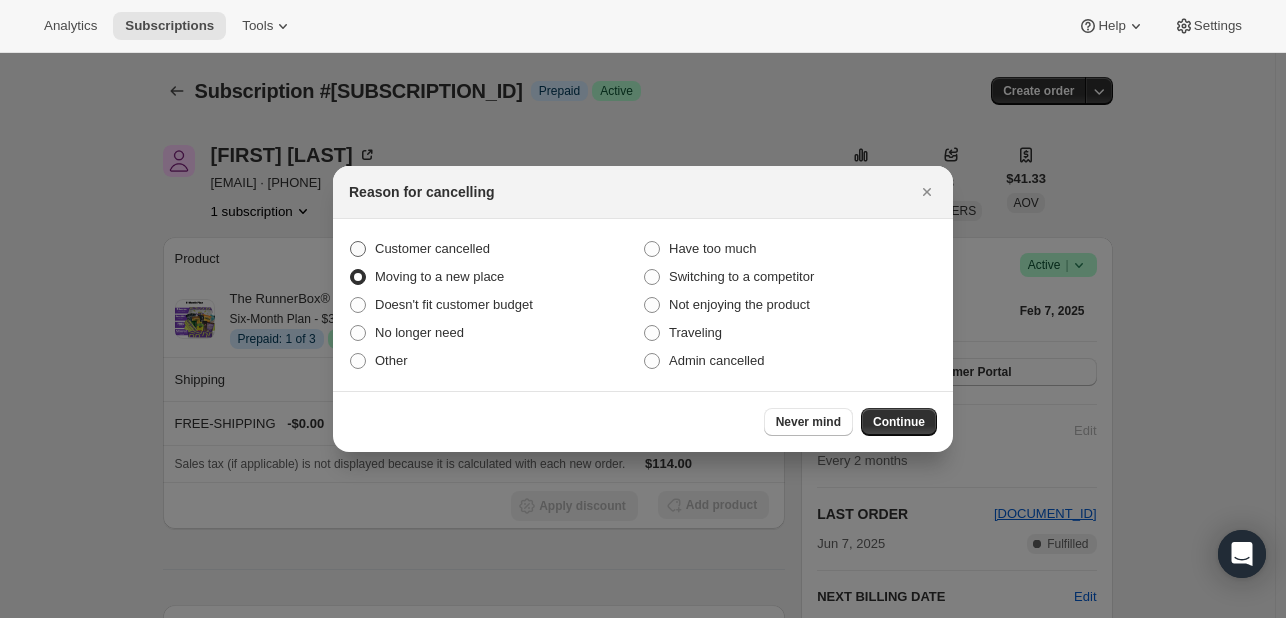 click on "Customer cancelled" at bounding box center (432, 249) 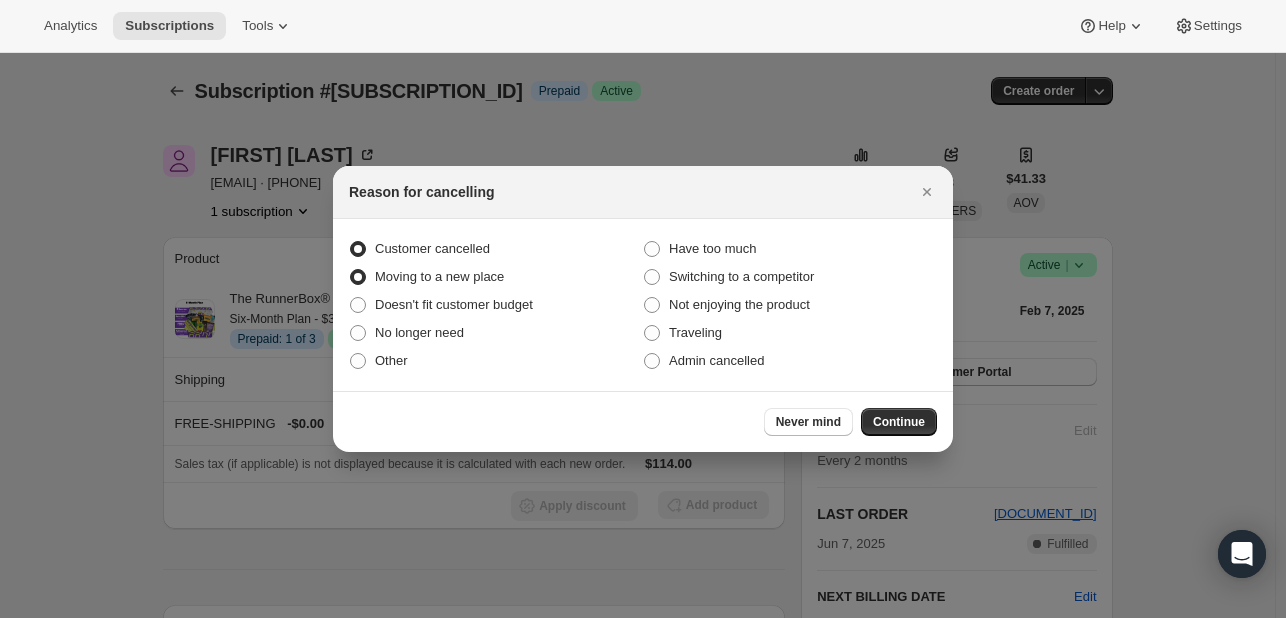radio on "true" 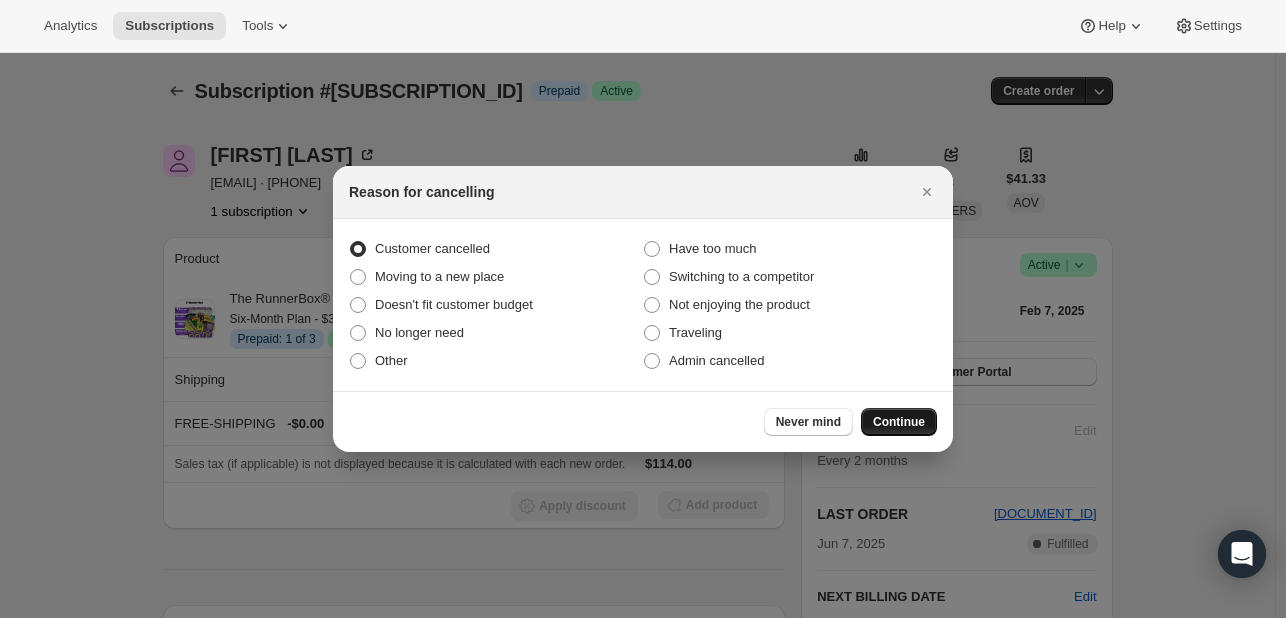 click on "Continue" at bounding box center (899, 422) 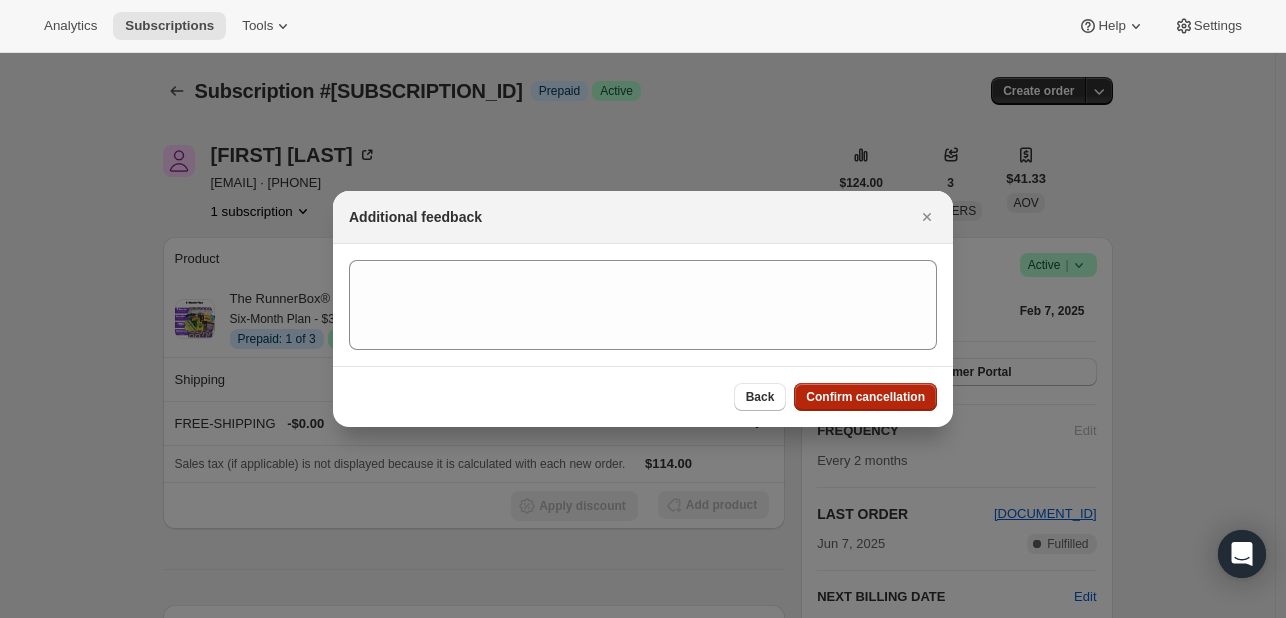 click on "Confirm cancellation" at bounding box center (865, 397) 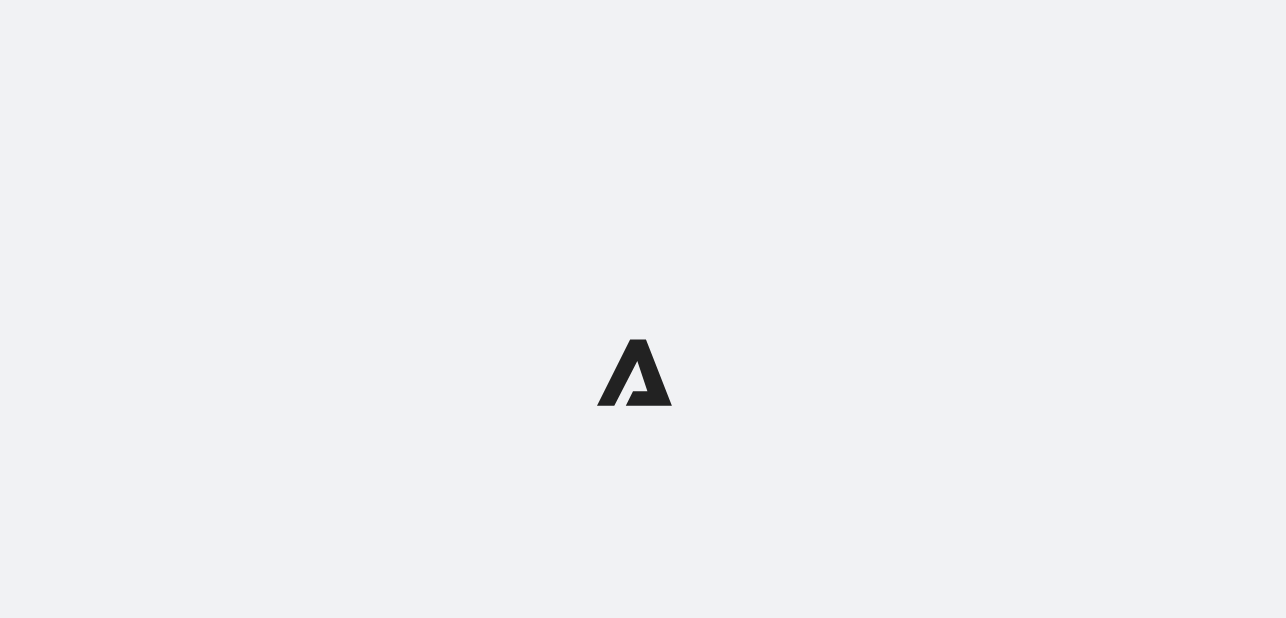 scroll, scrollTop: 0, scrollLeft: 0, axis: both 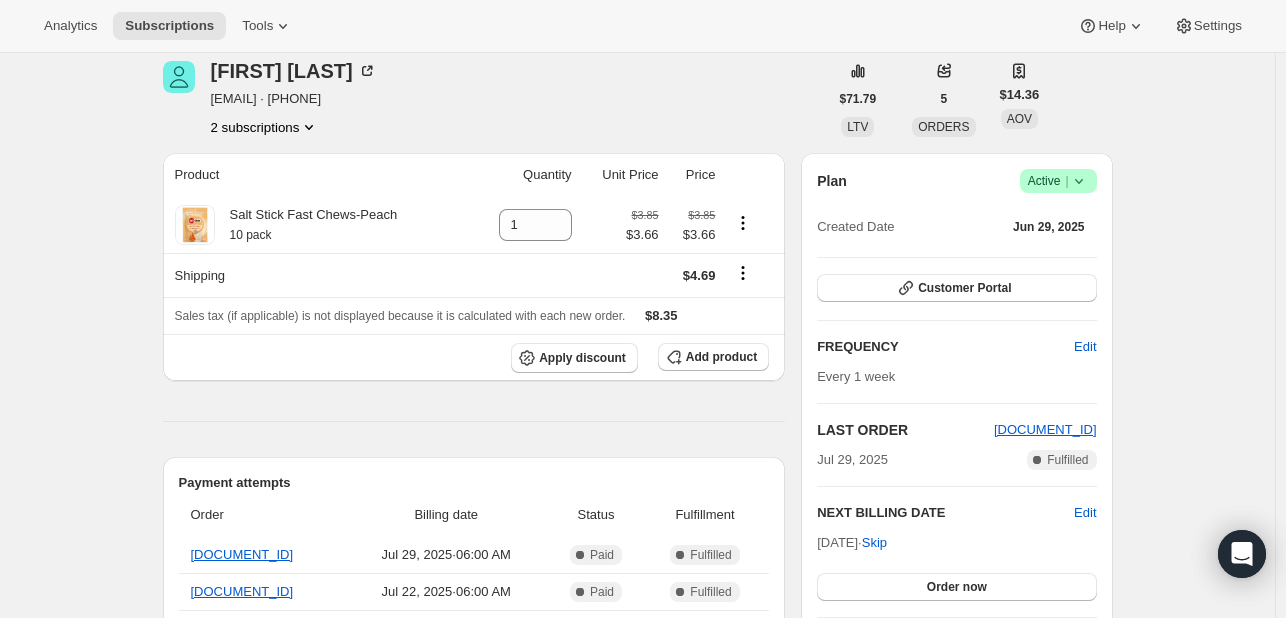 click 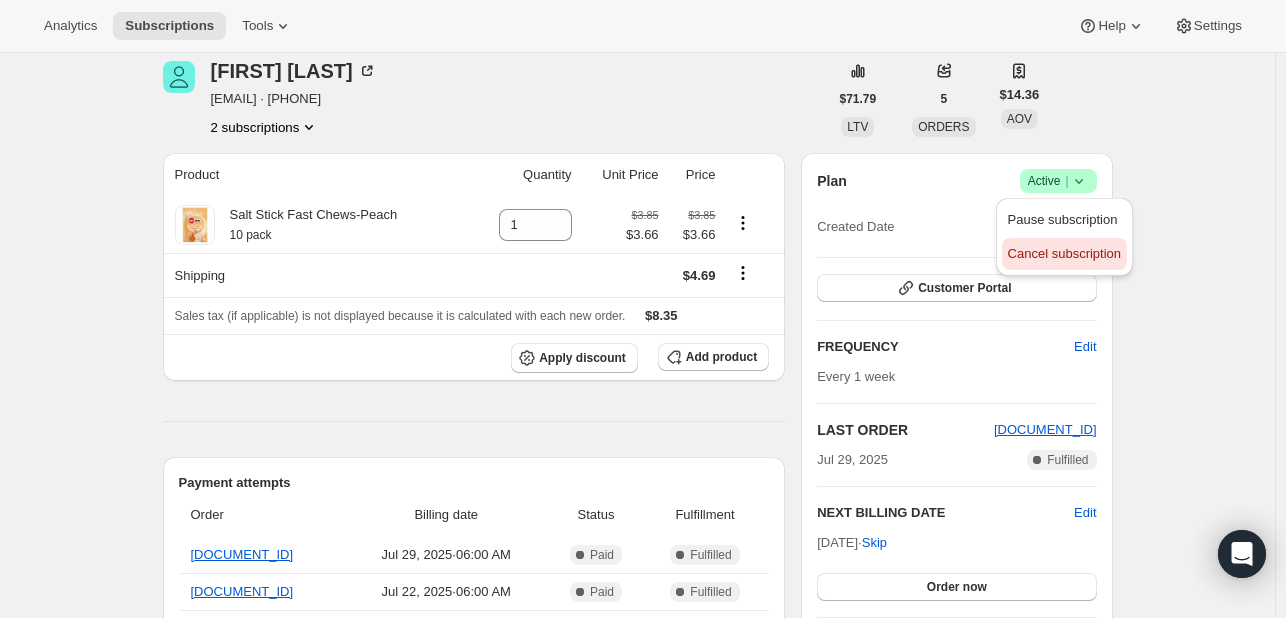 click on "Cancel subscription" at bounding box center [1064, 254] 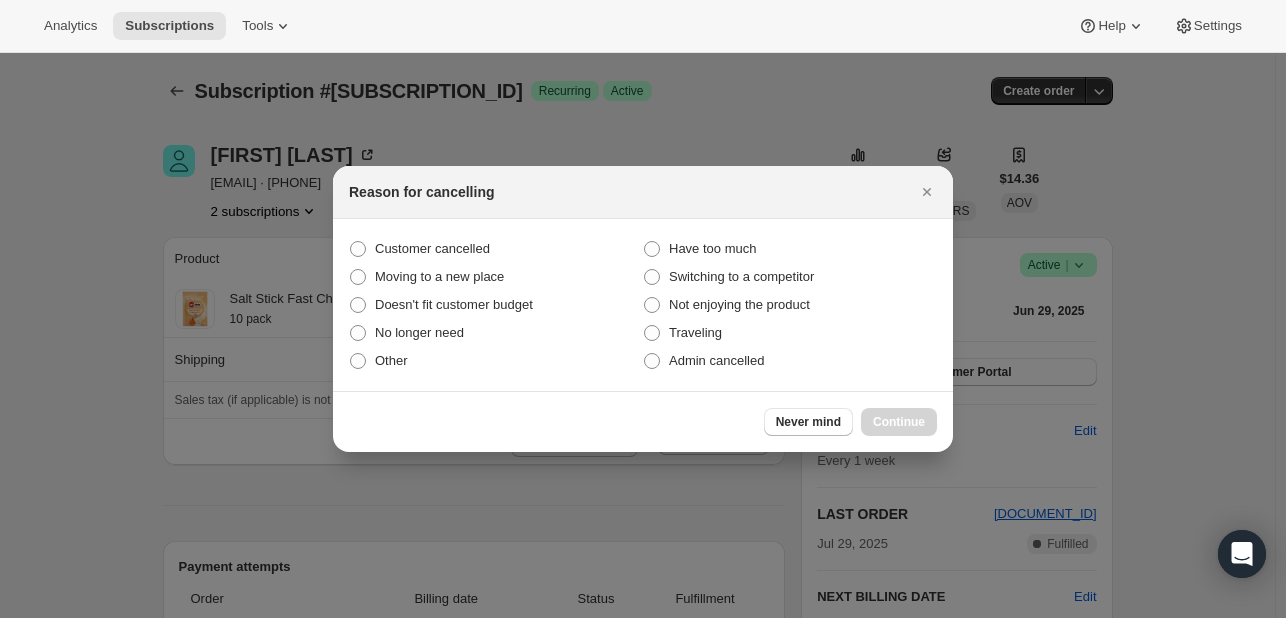 scroll, scrollTop: 84, scrollLeft: 0, axis: vertical 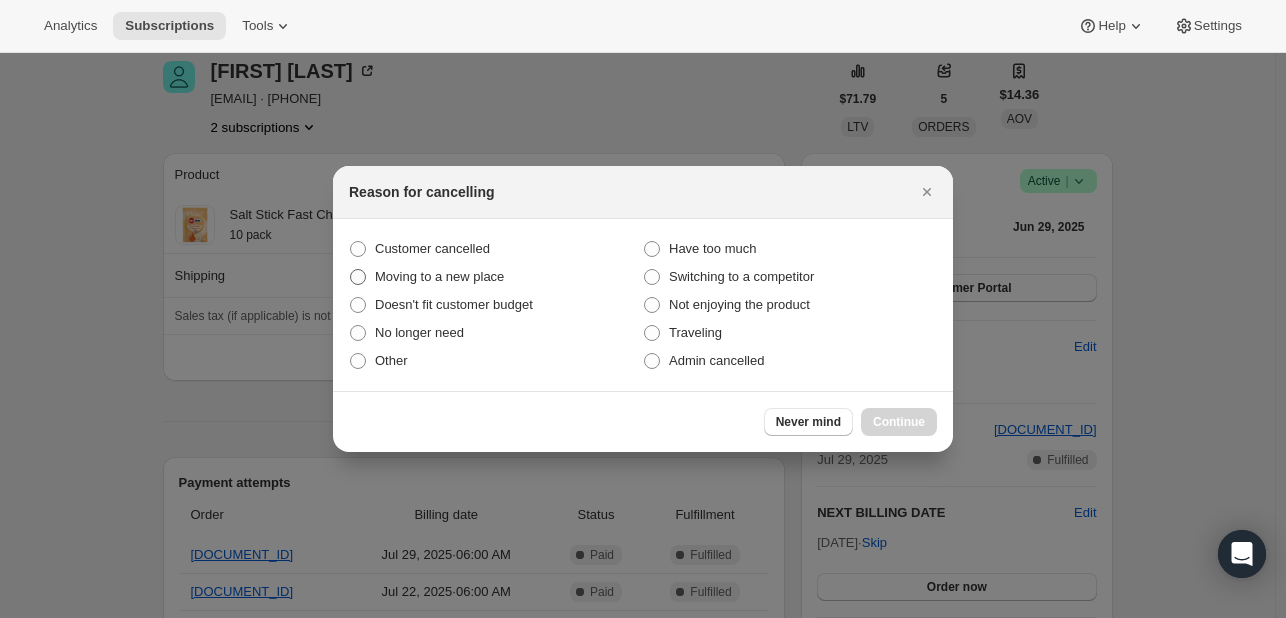 click on "Moving to a new place" at bounding box center (496, 277) 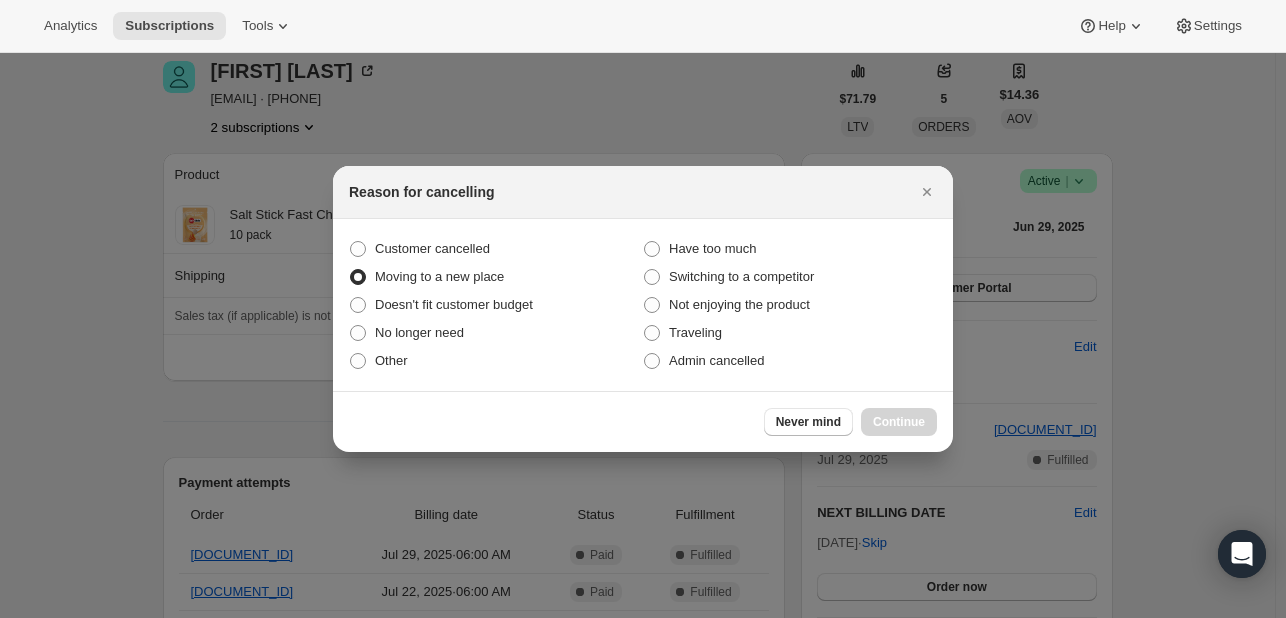 radio on "true" 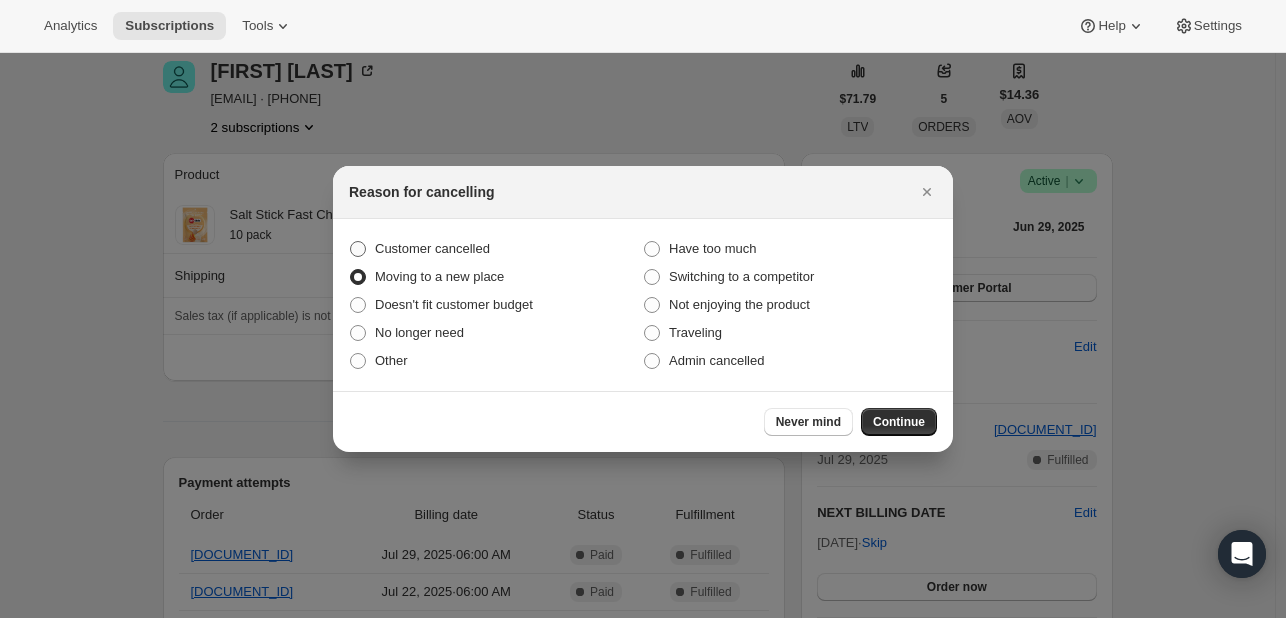 click on "Customer cancelled" at bounding box center (432, 248) 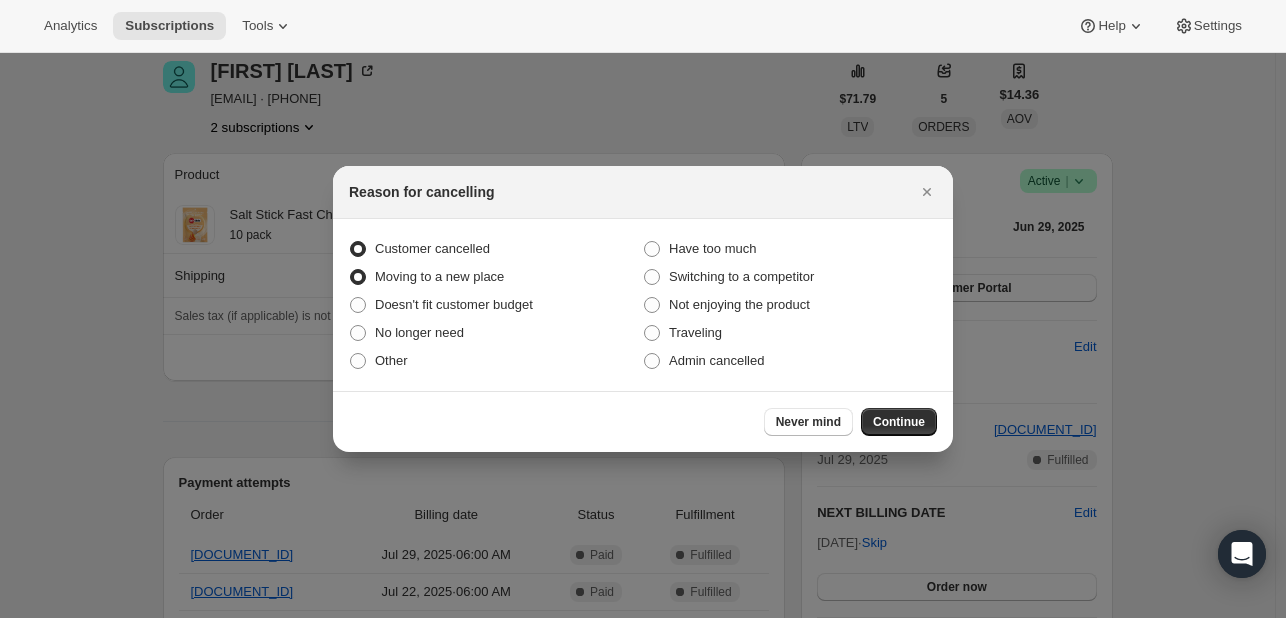 radio on "true" 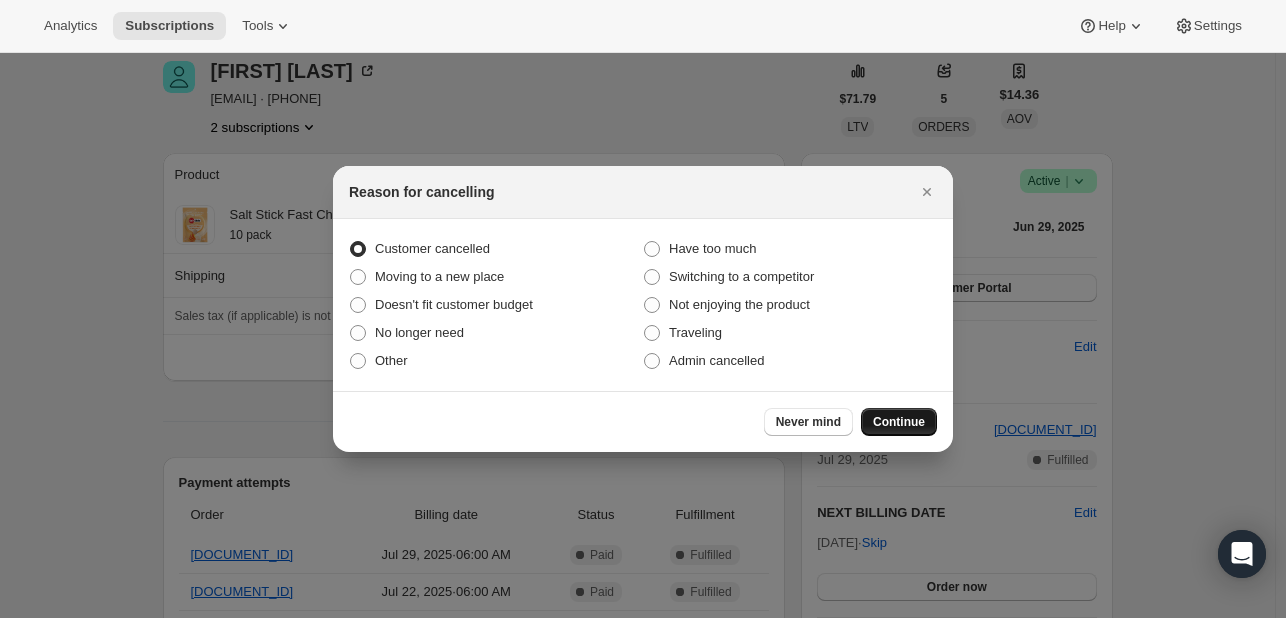 click on "Continue" at bounding box center [899, 422] 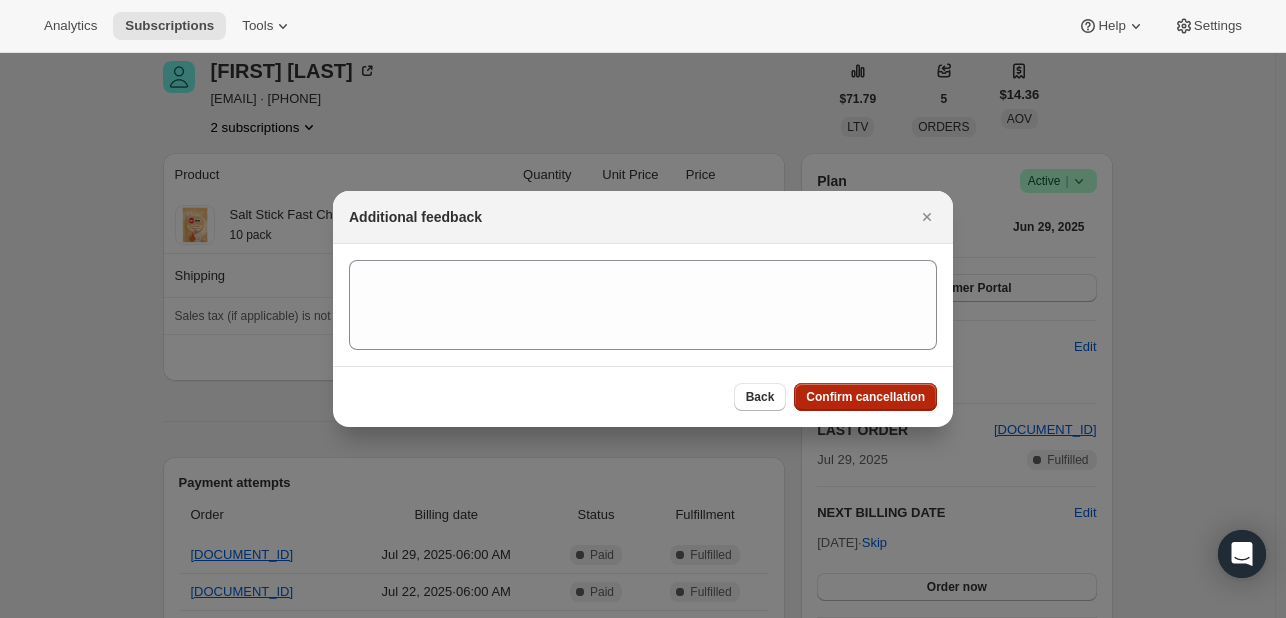 click on "Back Confirm cancellation" at bounding box center [643, 396] 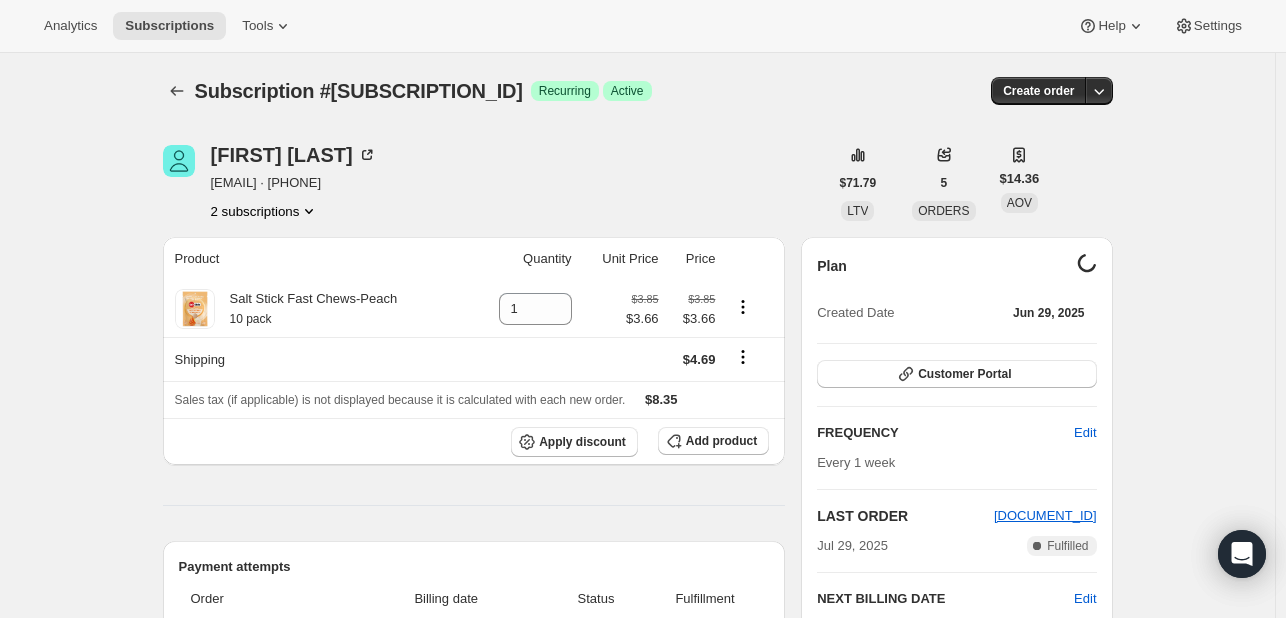 scroll, scrollTop: 84, scrollLeft: 0, axis: vertical 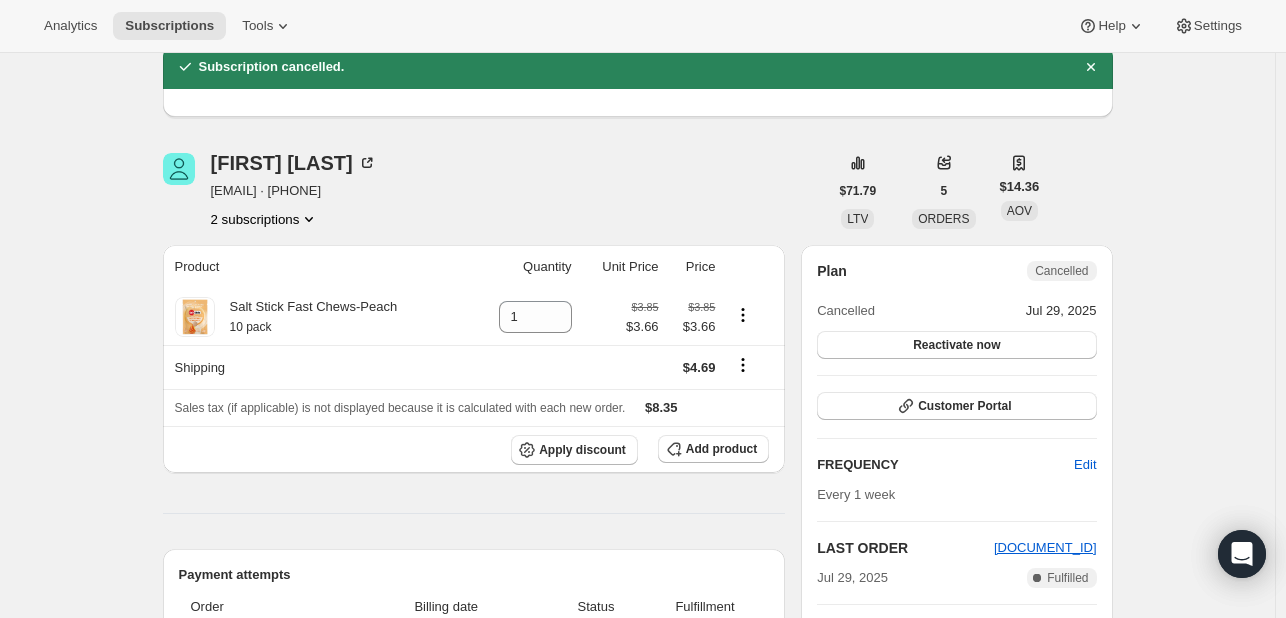 click on "2 subscriptions" at bounding box center [265, 219] 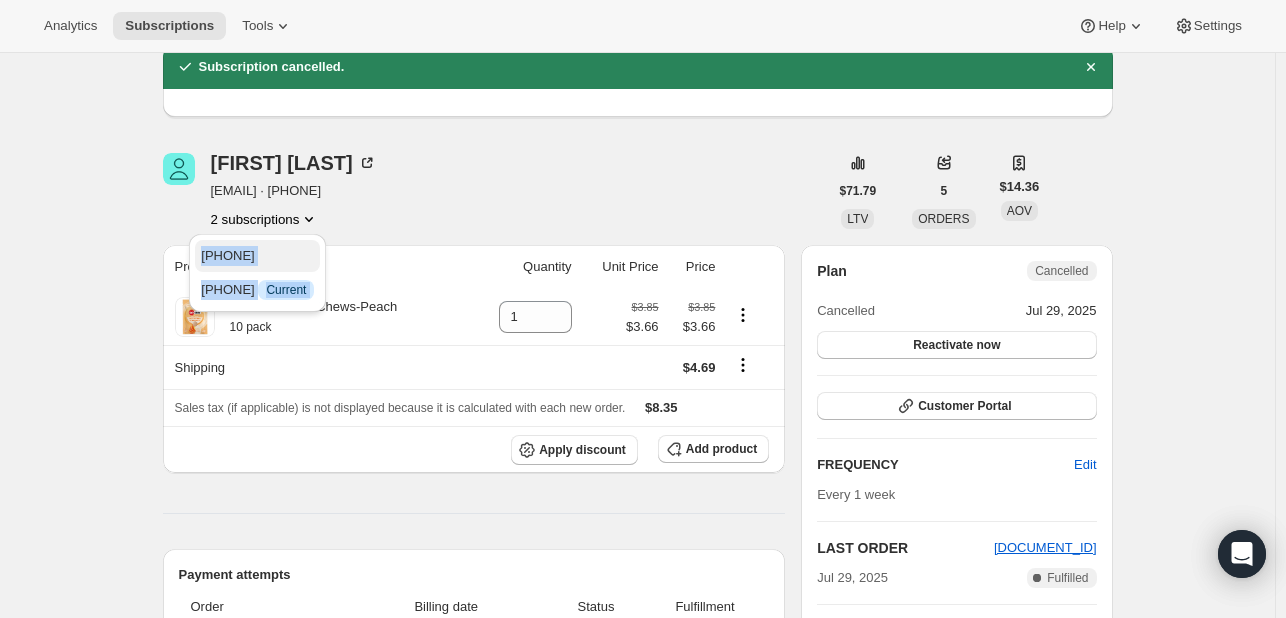 click on "21319680276" at bounding box center [227, 255] 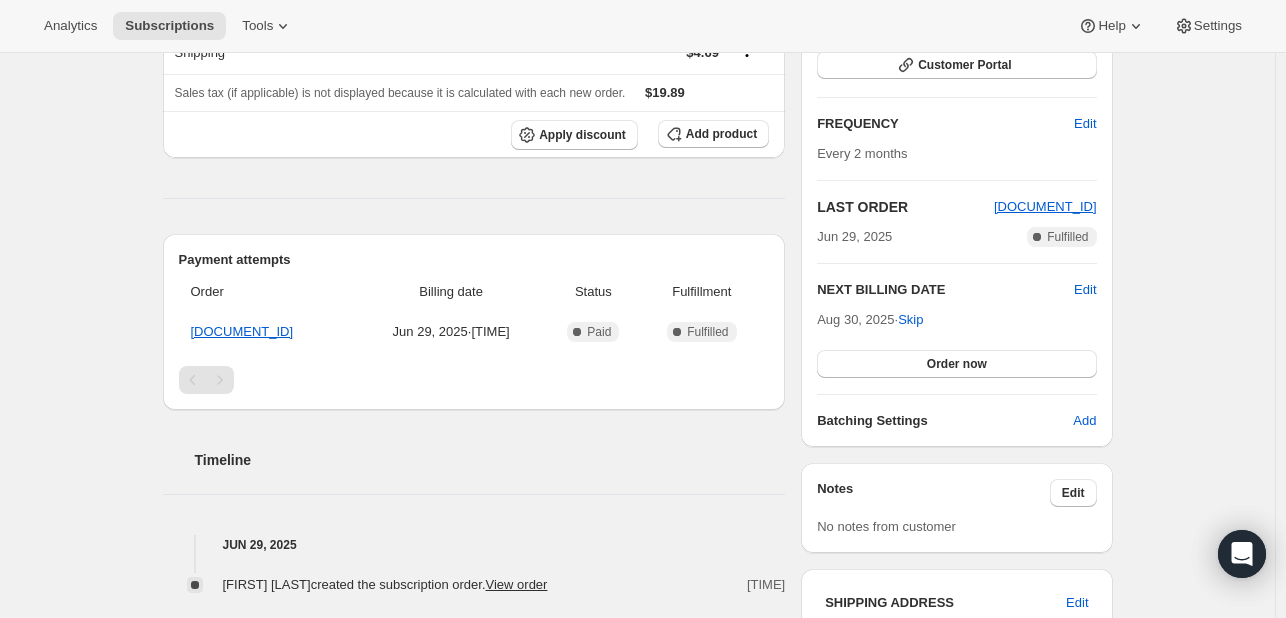 scroll, scrollTop: 402, scrollLeft: 0, axis: vertical 